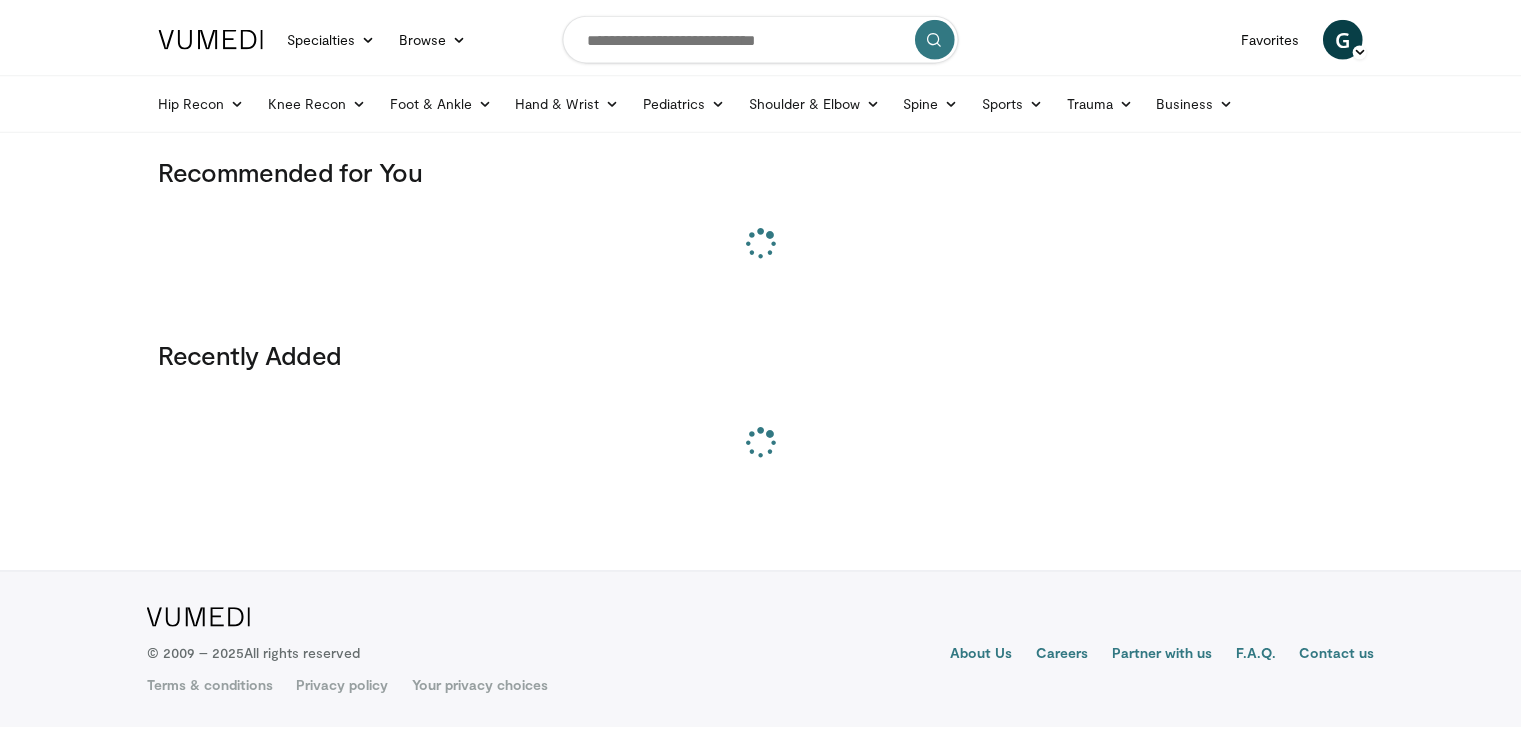 scroll, scrollTop: 0, scrollLeft: 0, axis: both 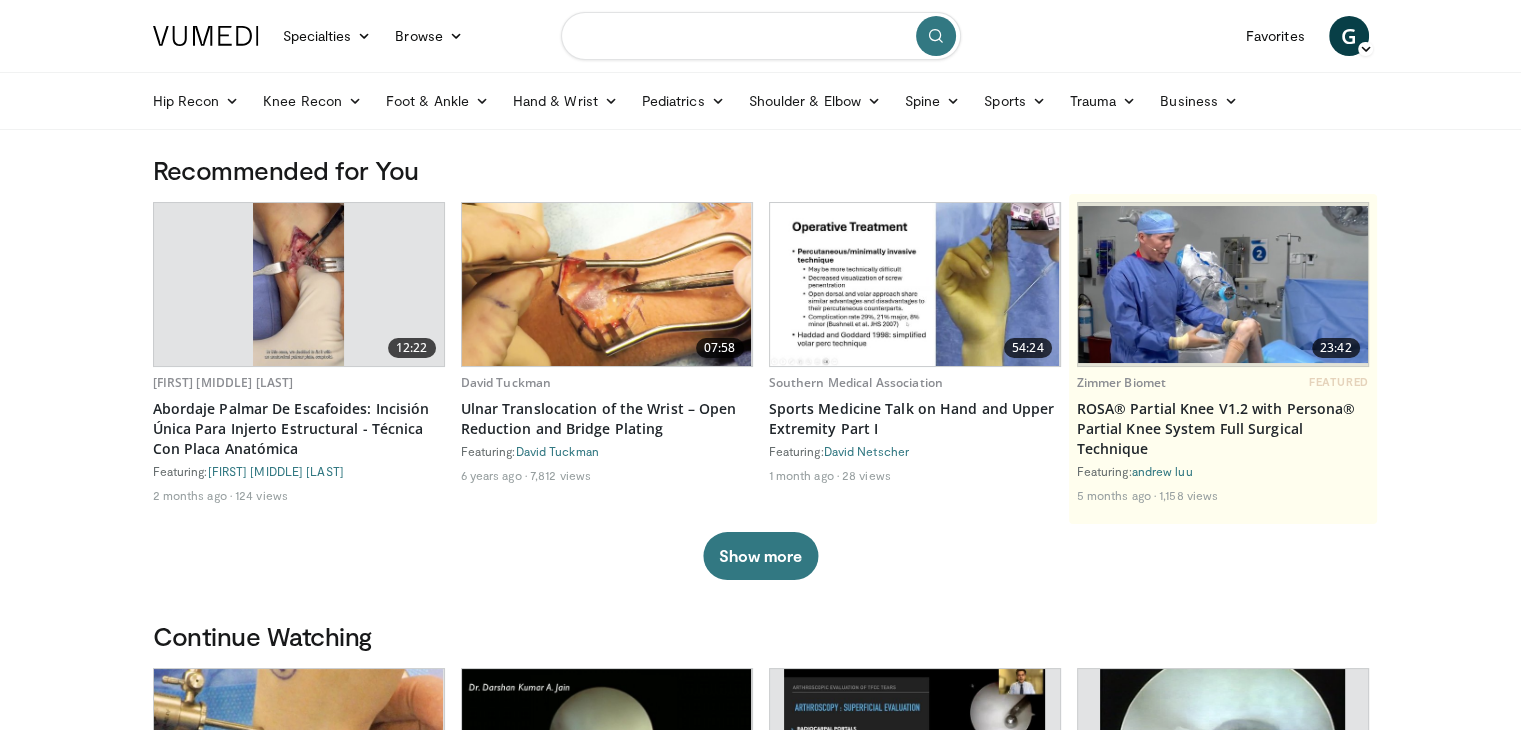 click at bounding box center (761, 36) 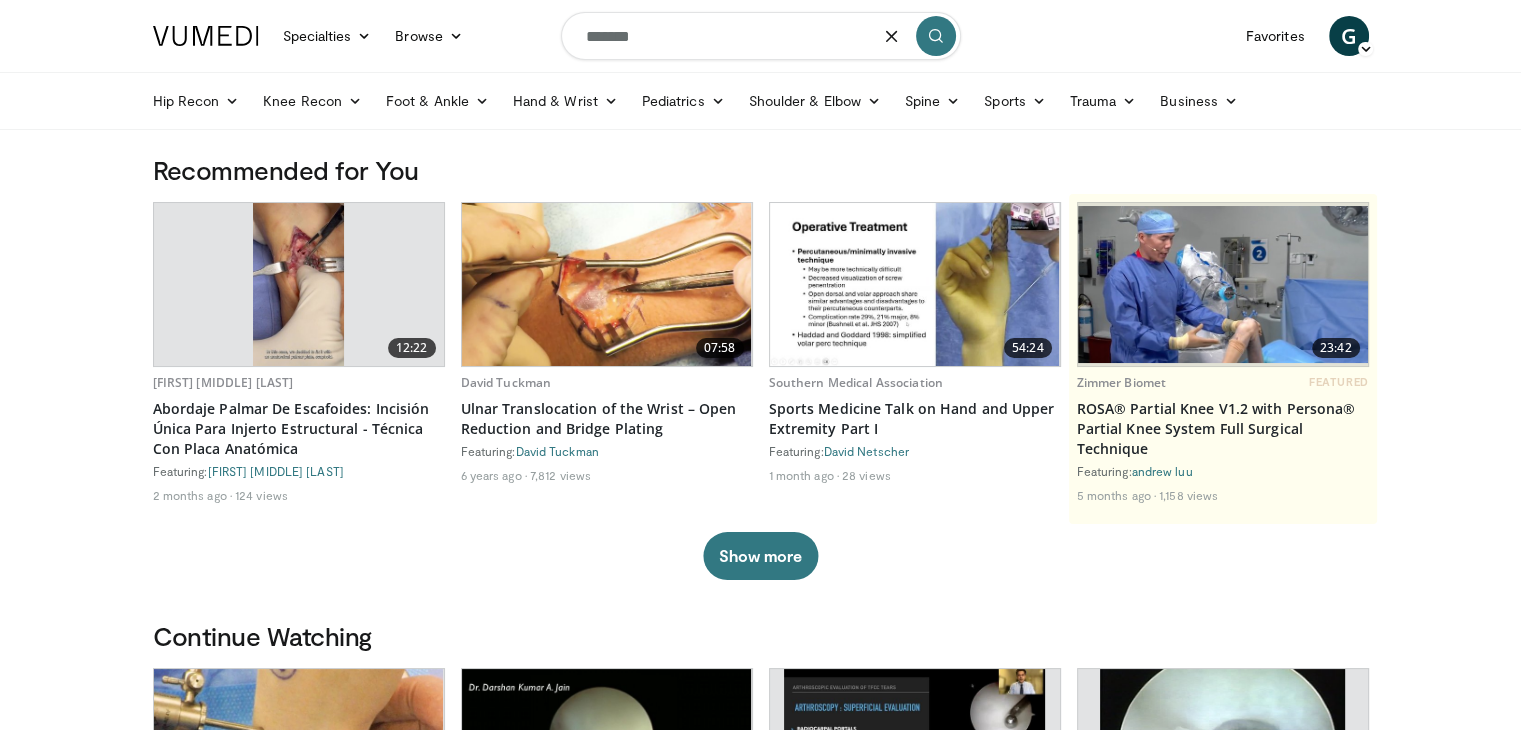 type on "*******" 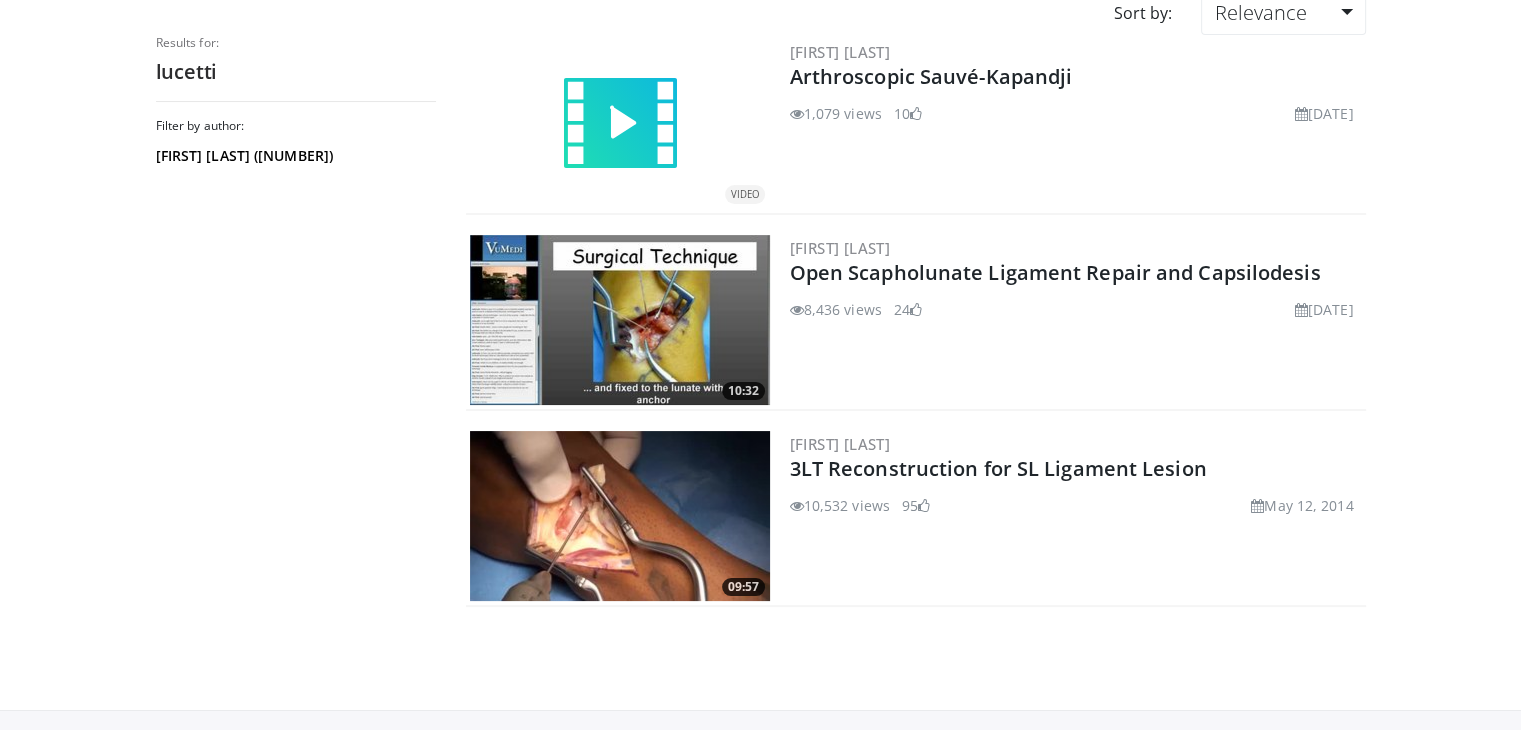 scroll, scrollTop: 0, scrollLeft: 0, axis: both 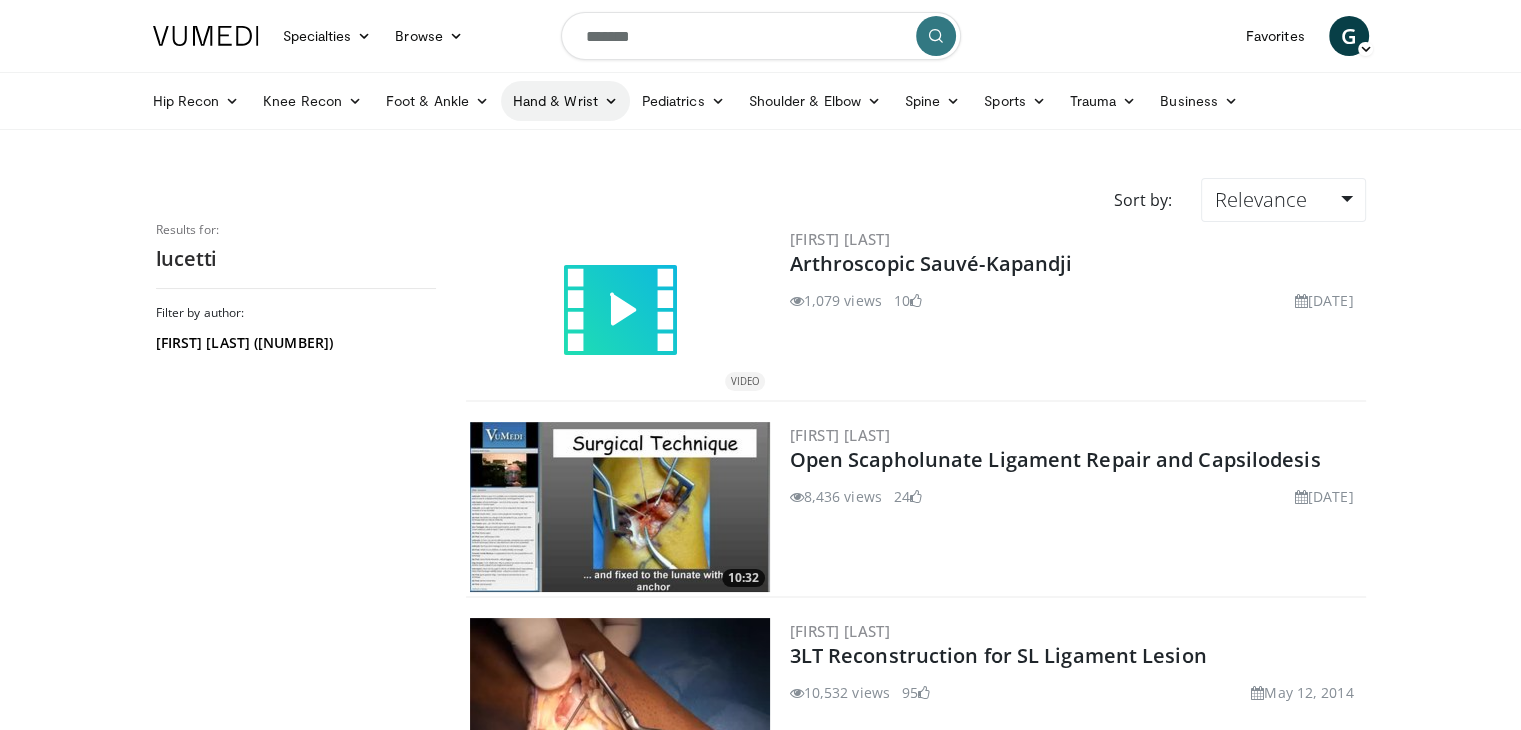 click on "Hand & Wrist" at bounding box center [565, 101] 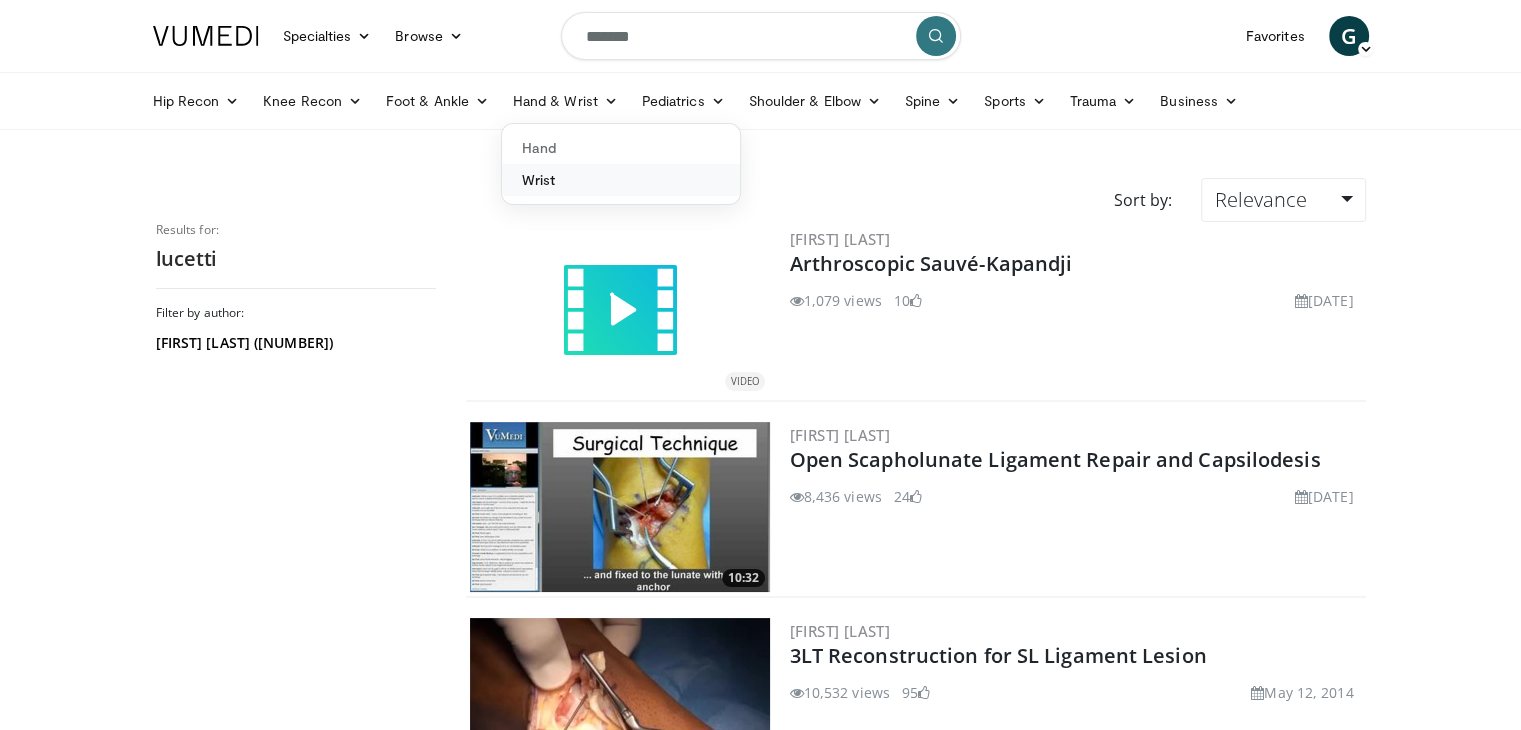 click on "Wrist" at bounding box center [621, 180] 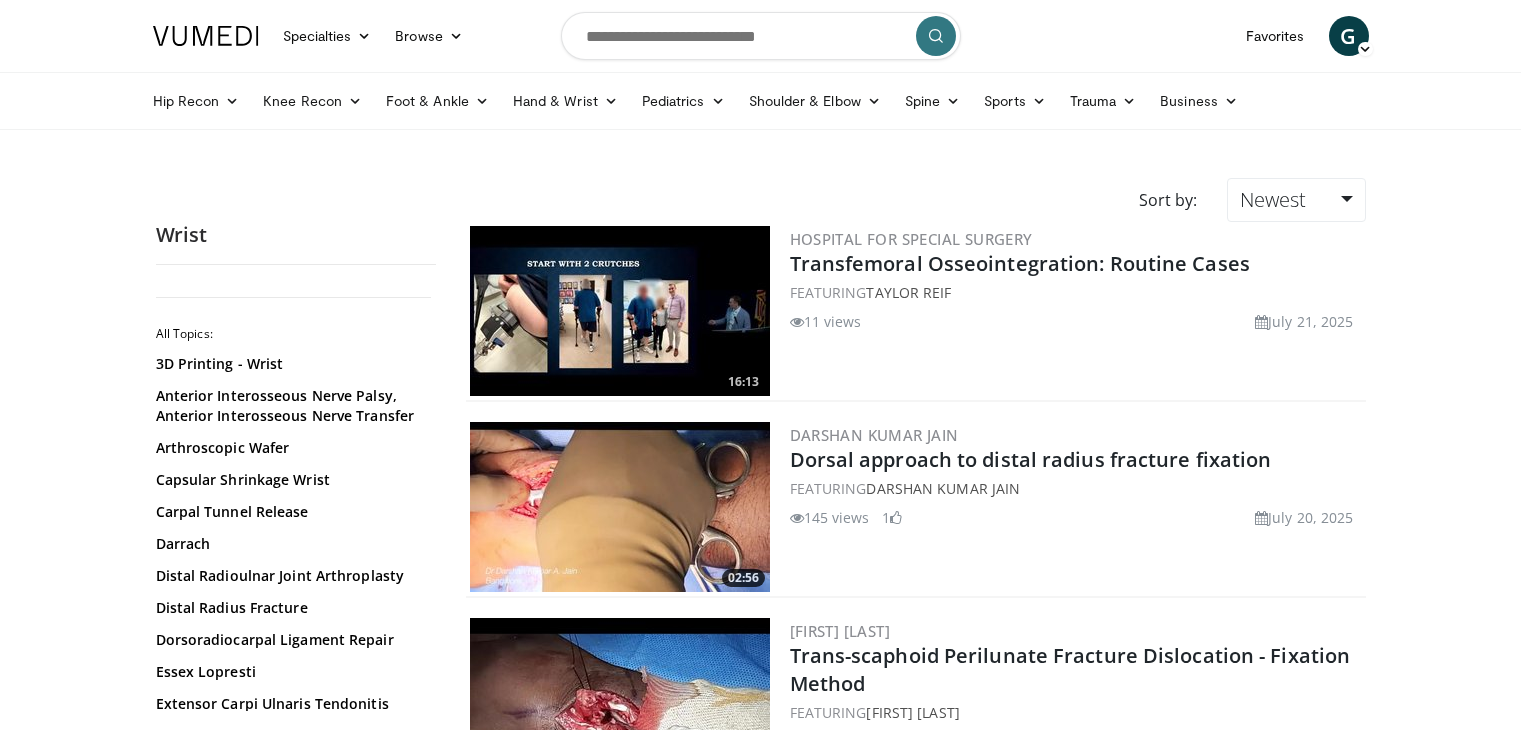 scroll, scrollTop: 0, scrollLeft: 0, axis: both 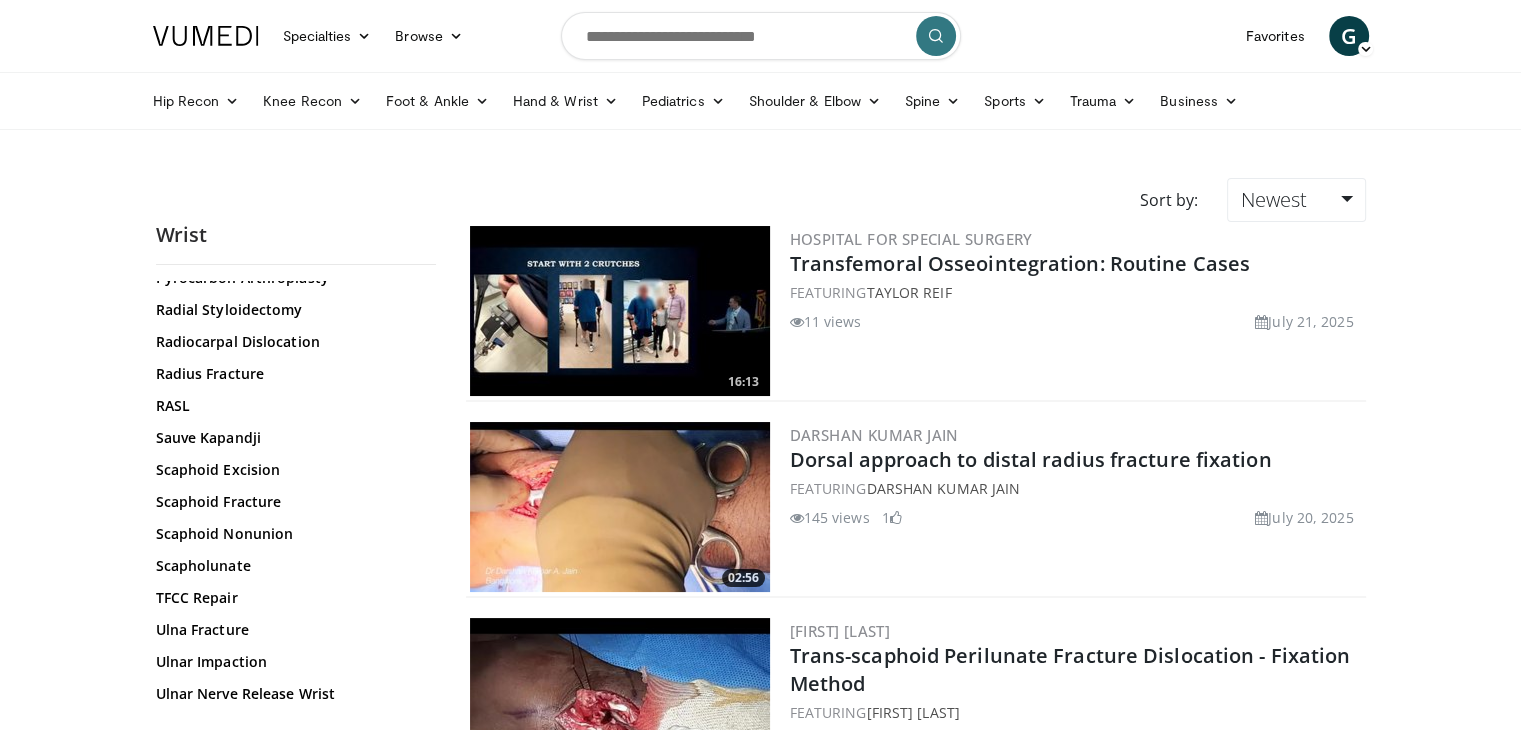 click on "3D Printing - Wrist
Anterior Interosseous Nerve Palsy, Anterior Interosseous Nerve Transfer
Arthroscopic Wafer
Capsular Shrinkage Wrist
Carpal Tunnel Release
Darrach
Distal Radioulnar Joint Arthroplasty
Distal Radius Fracture
Dorsoradiocarpal Ligament Repair
Essex Lopresti
Extensor Carpi Ulnaris Tendonitis
Flex Digitorum Superficialis (FDS)
Flexor Tendon Repair
Forearm Compartment Syndrome
Forearm Fracture
Four Corner Fusion
Free Functioning Muscle Transfer
Galeazzi Fractures
Ganglion Cyst Wrist
Hand & Wrist Anatomy
Hand & Wrist Exam
Hand & Wrist Imaging
Hemihamate" at bounding box center (293, 124) 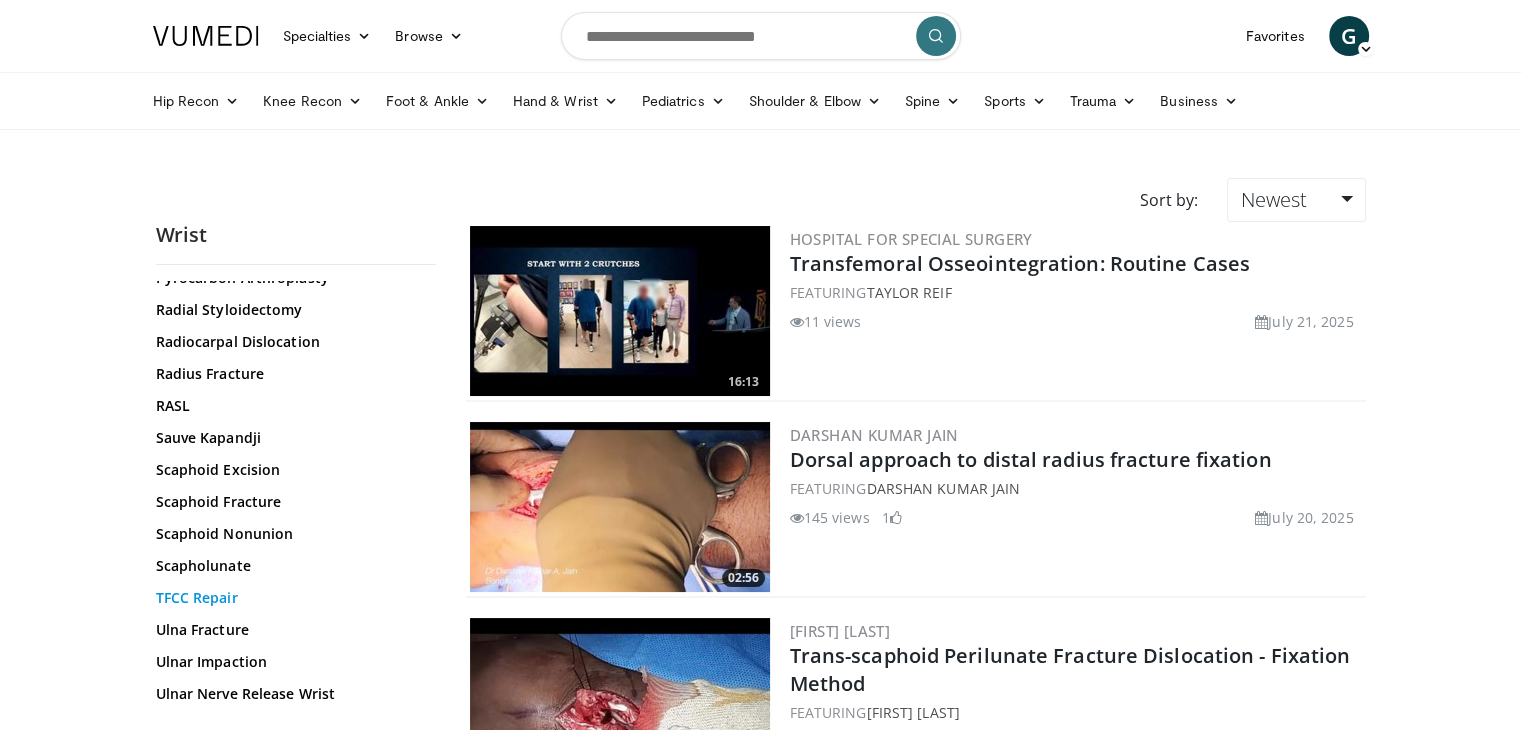 click on "TFCC Repair" at bounding box center (291, 598) 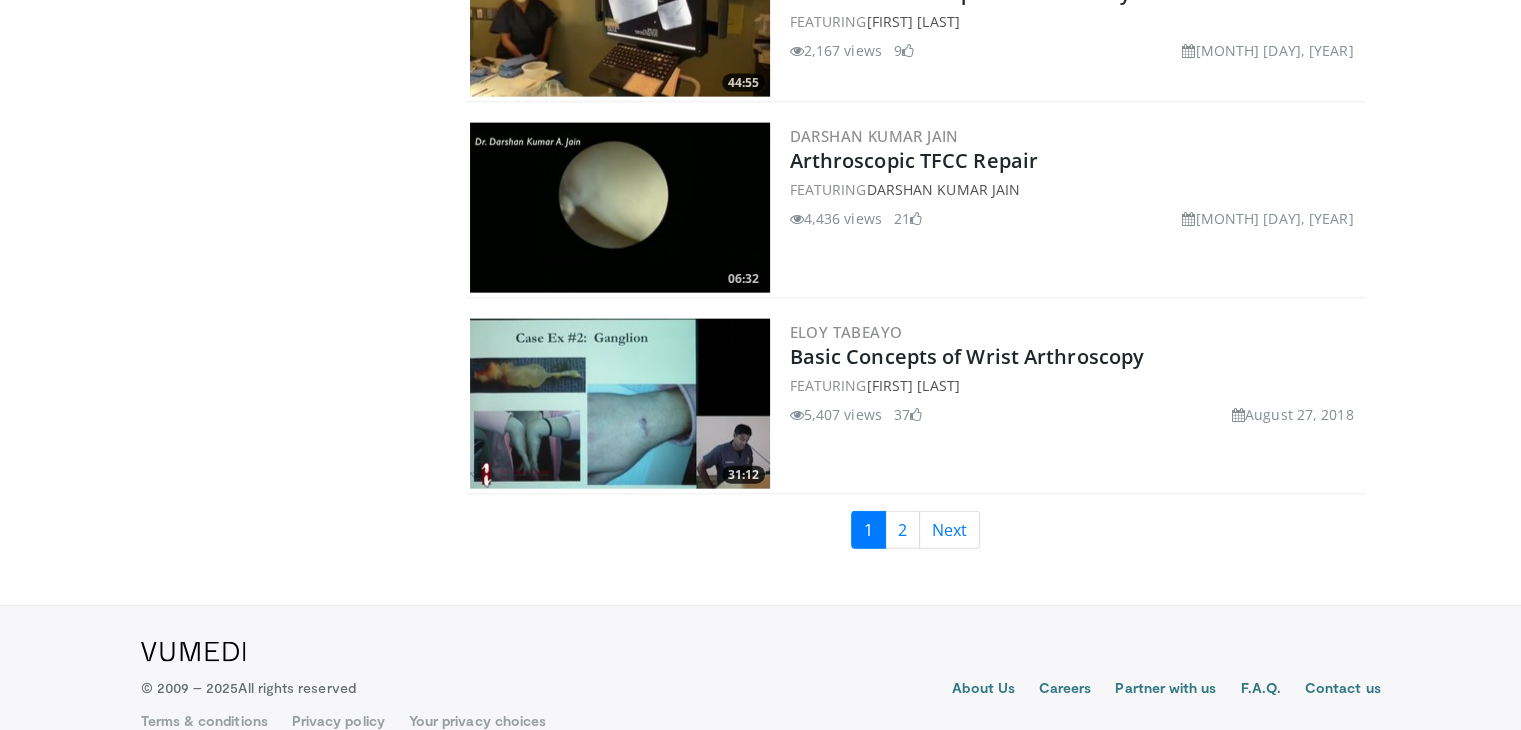 scroll, scrollTop: 4636, scrollLeft: 0, axis: vertical 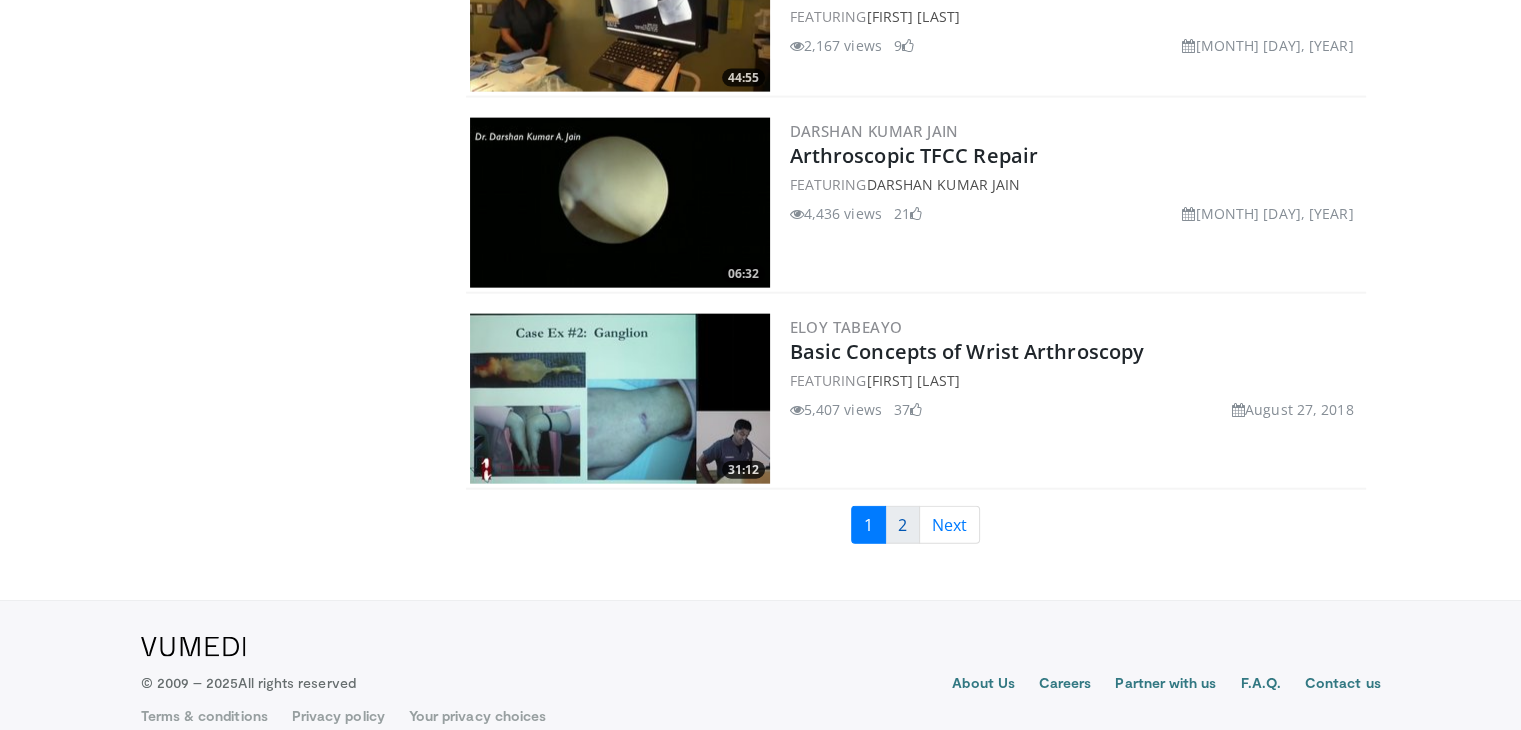 click on "2" at bounding box center (902, 525) 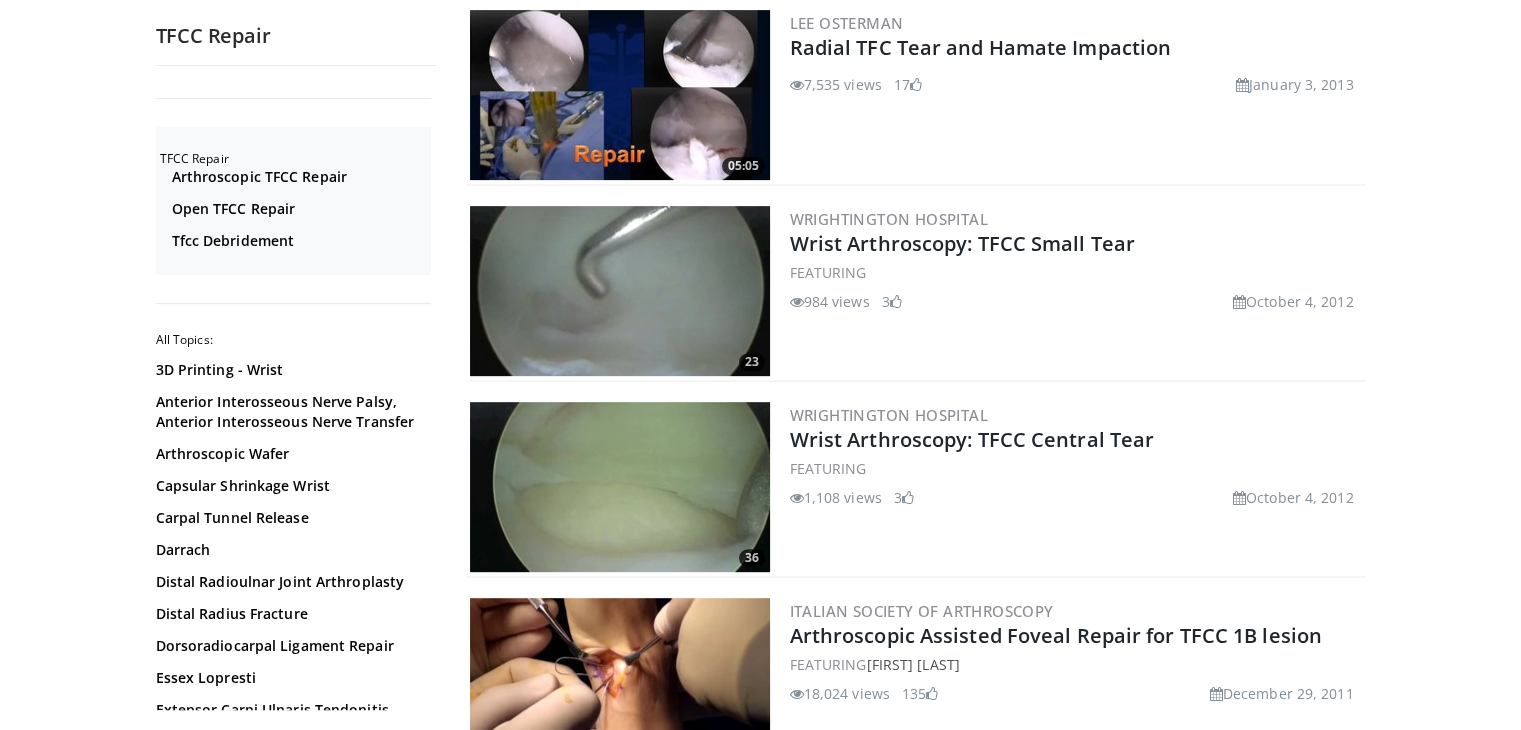 scroll, scrollTop: 804, scrollLeft: 0, axis: vertical 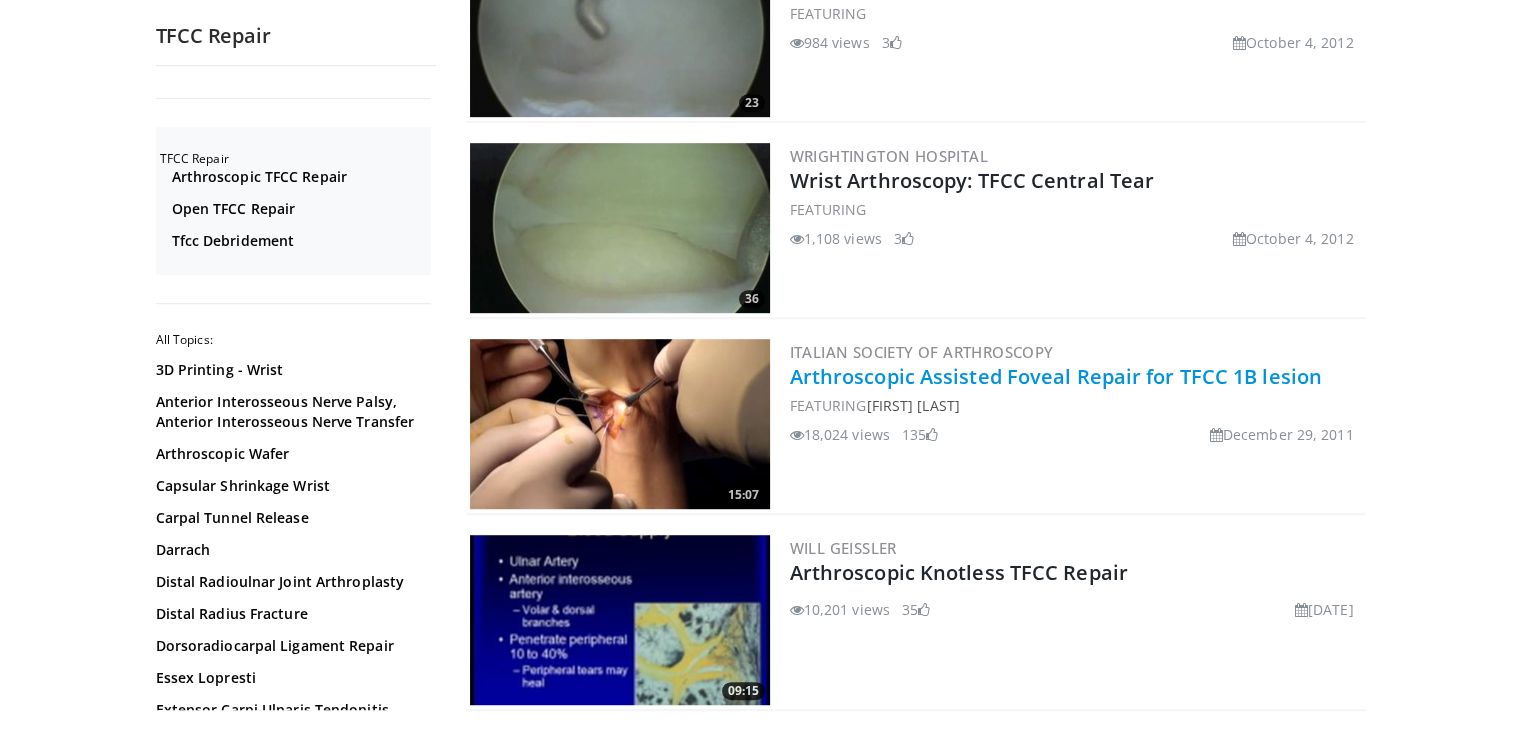 click on "Arthroscopic Assisted Foveal Repair for TFCC 1B lesion" at bounding box center (1056, 376) 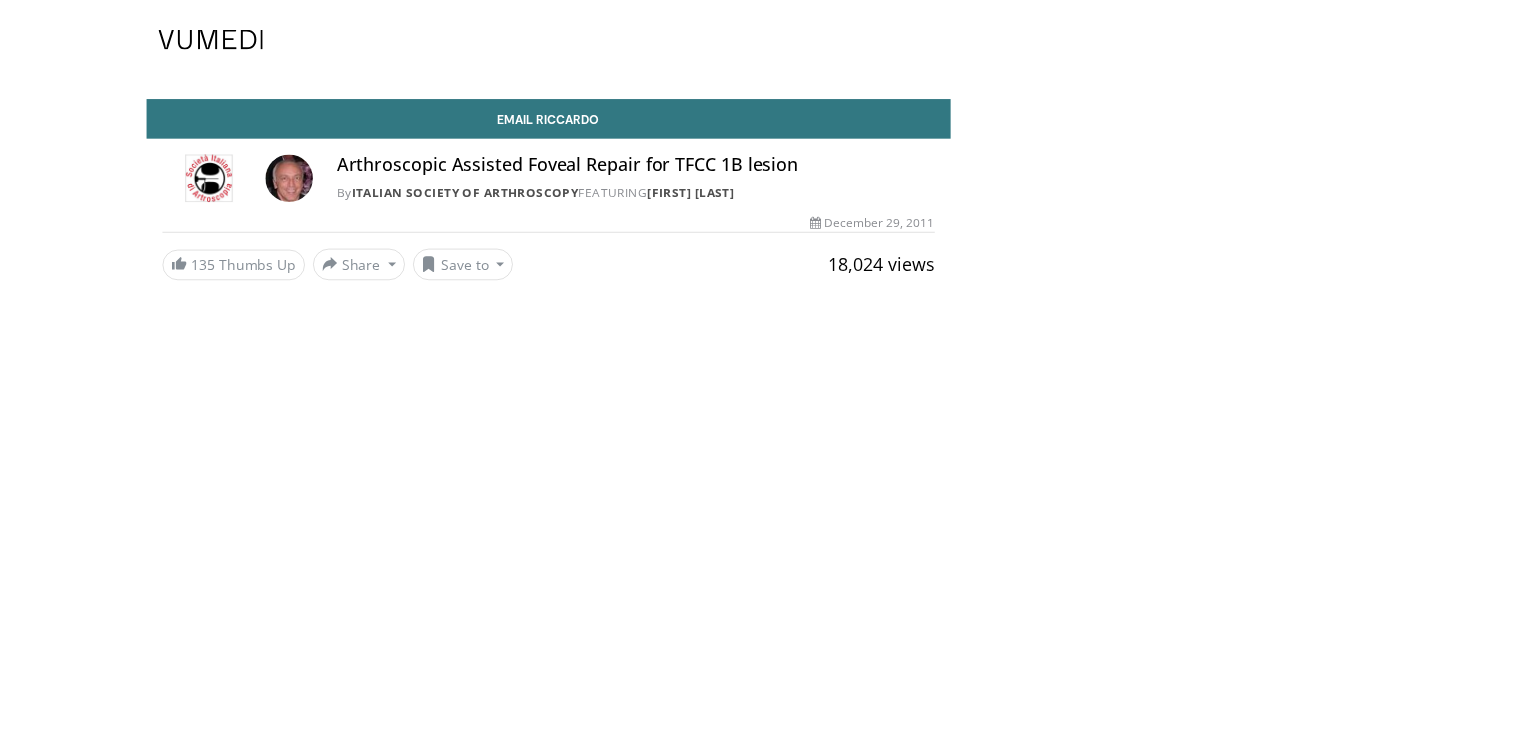 scroll, scrollTop: 0, scrollLeft: 0, axis: both 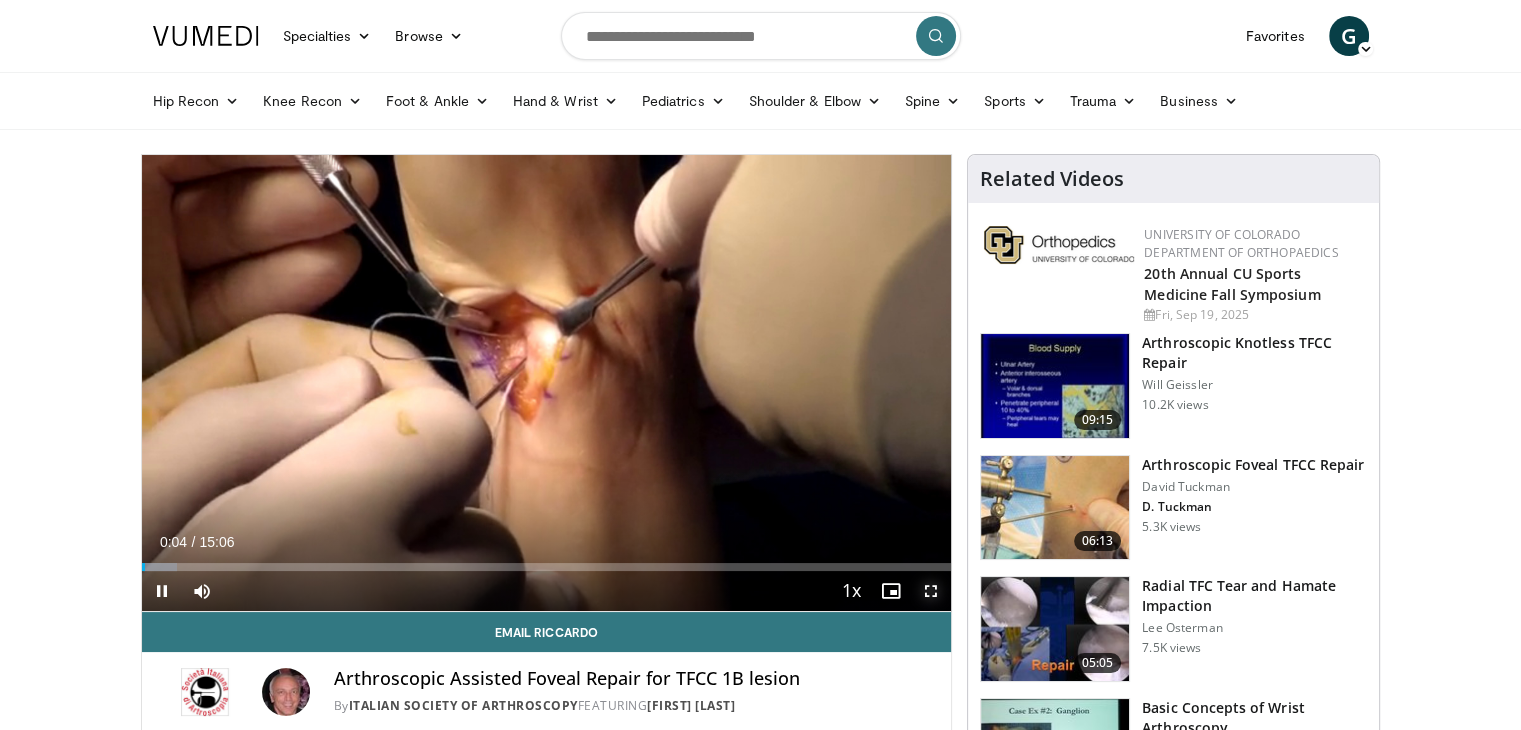 click at bounding box center [931, 591] 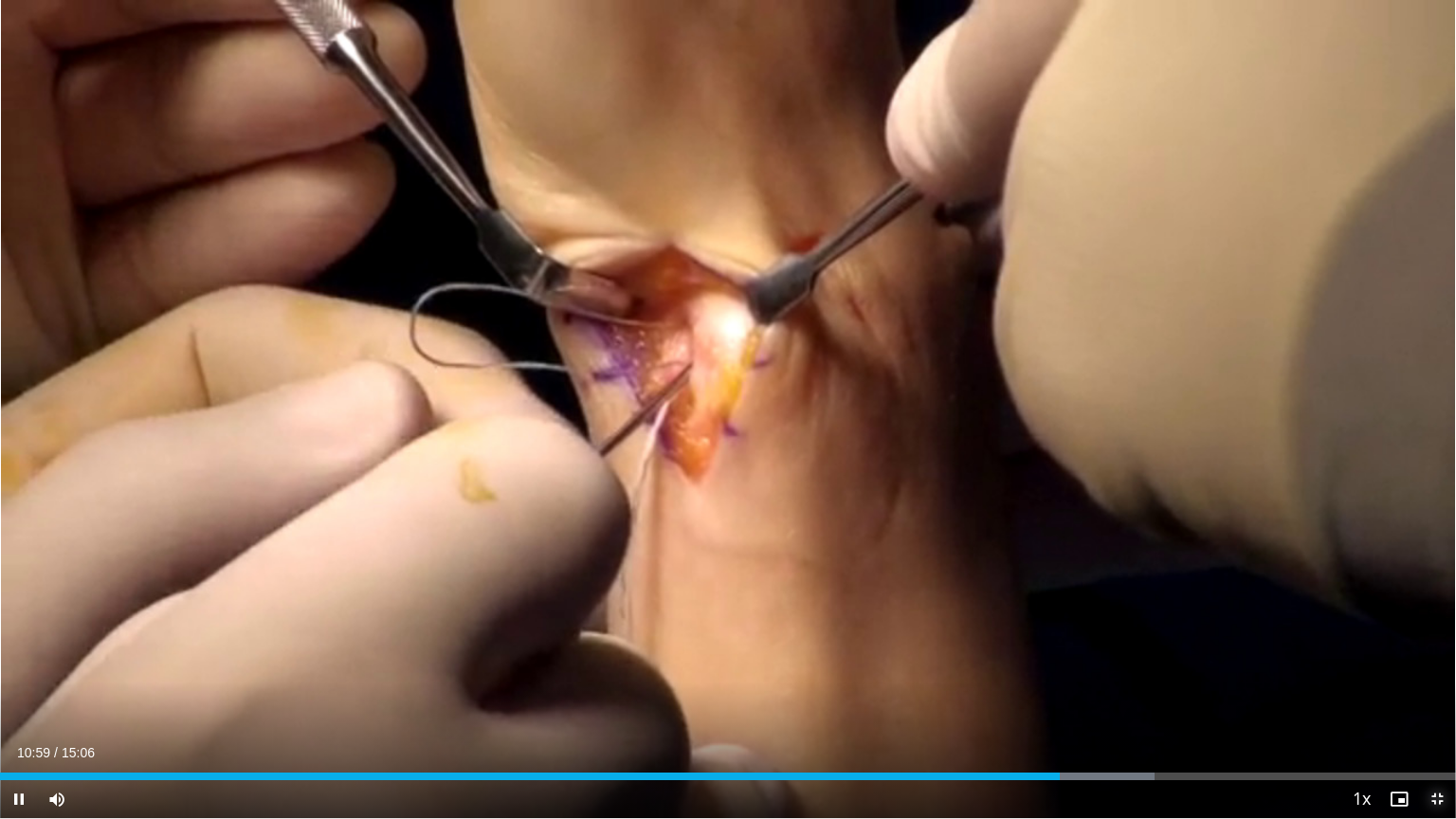 click at bounding box center [1437, 799] 